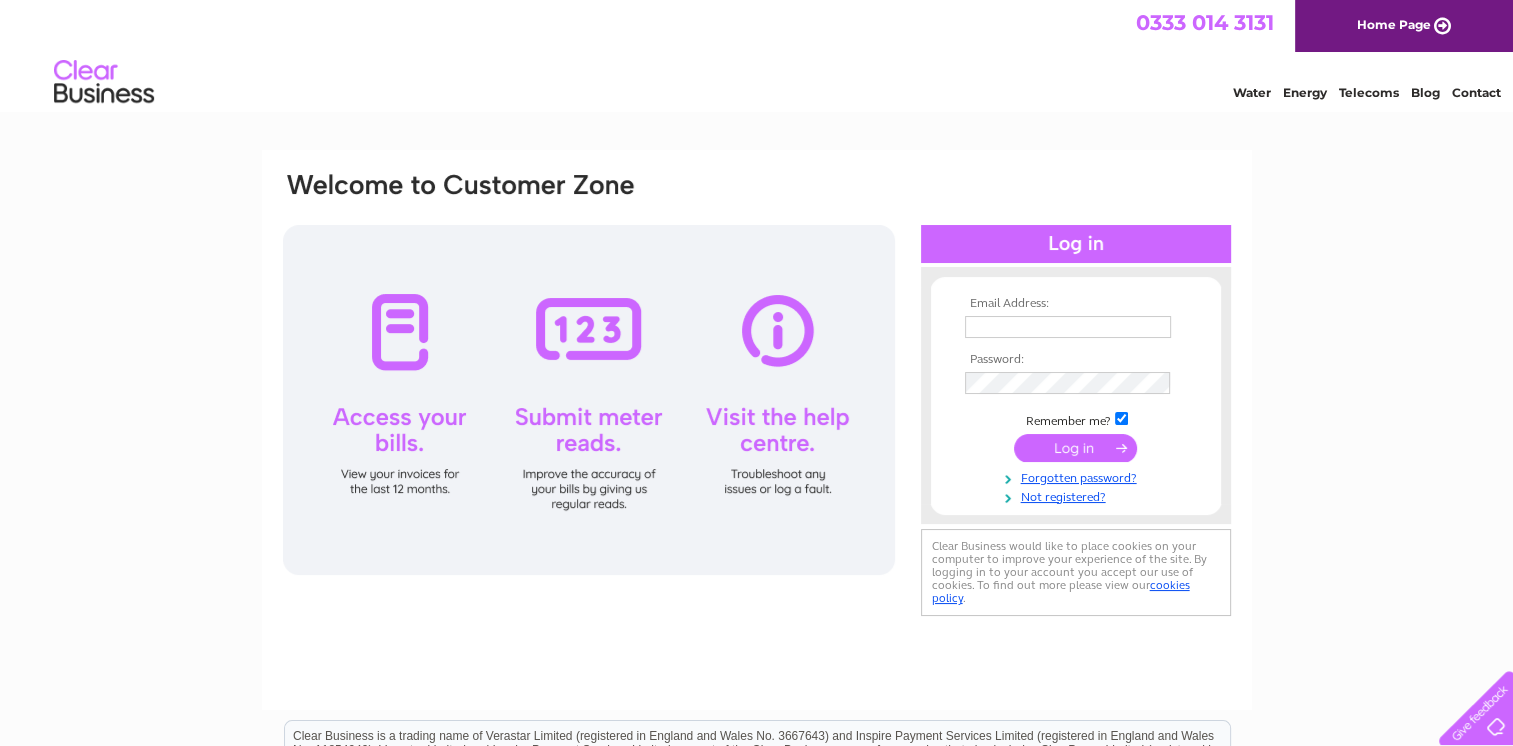scroll, scrollTop: 0, scrollLeft: 0, axis: both 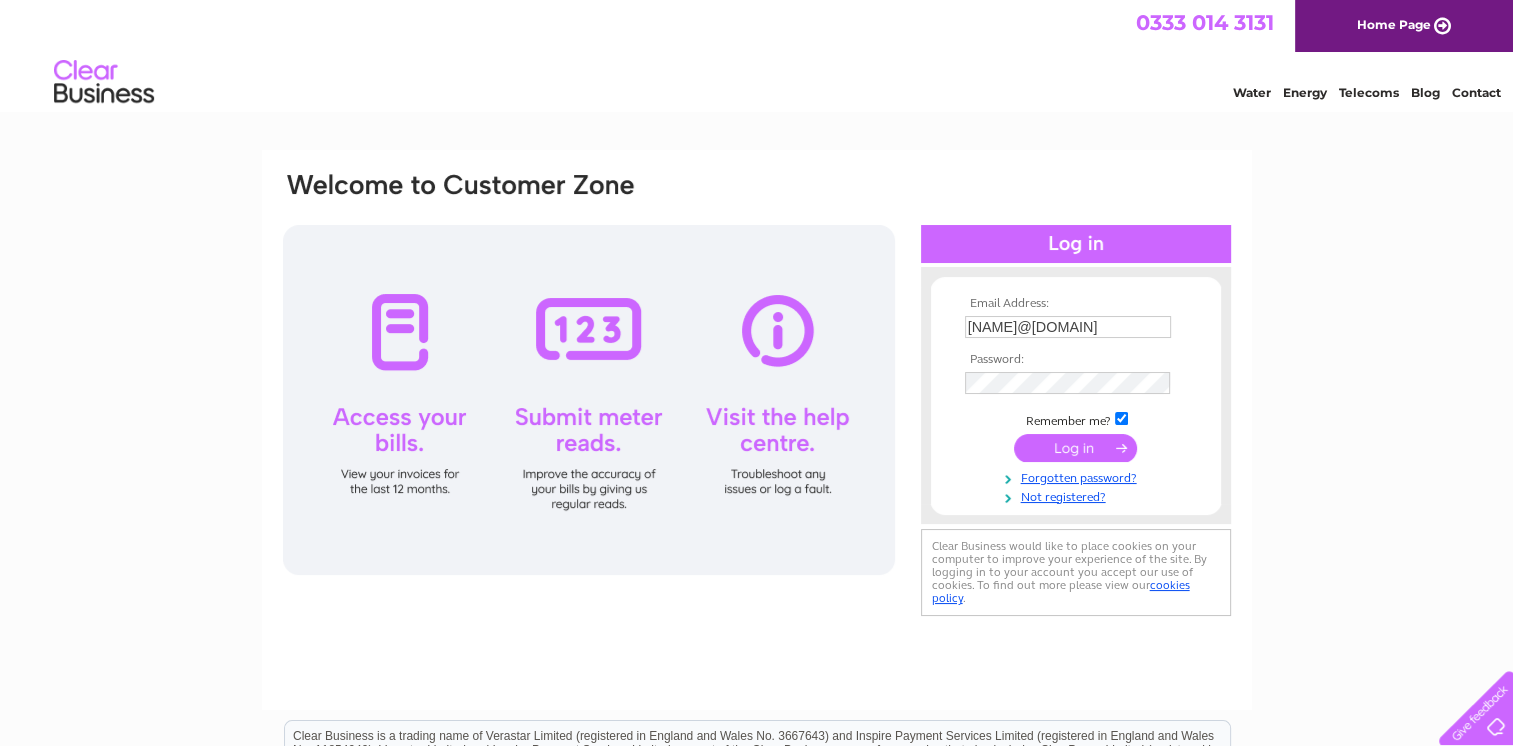 click at bounding box center [1075, 448] 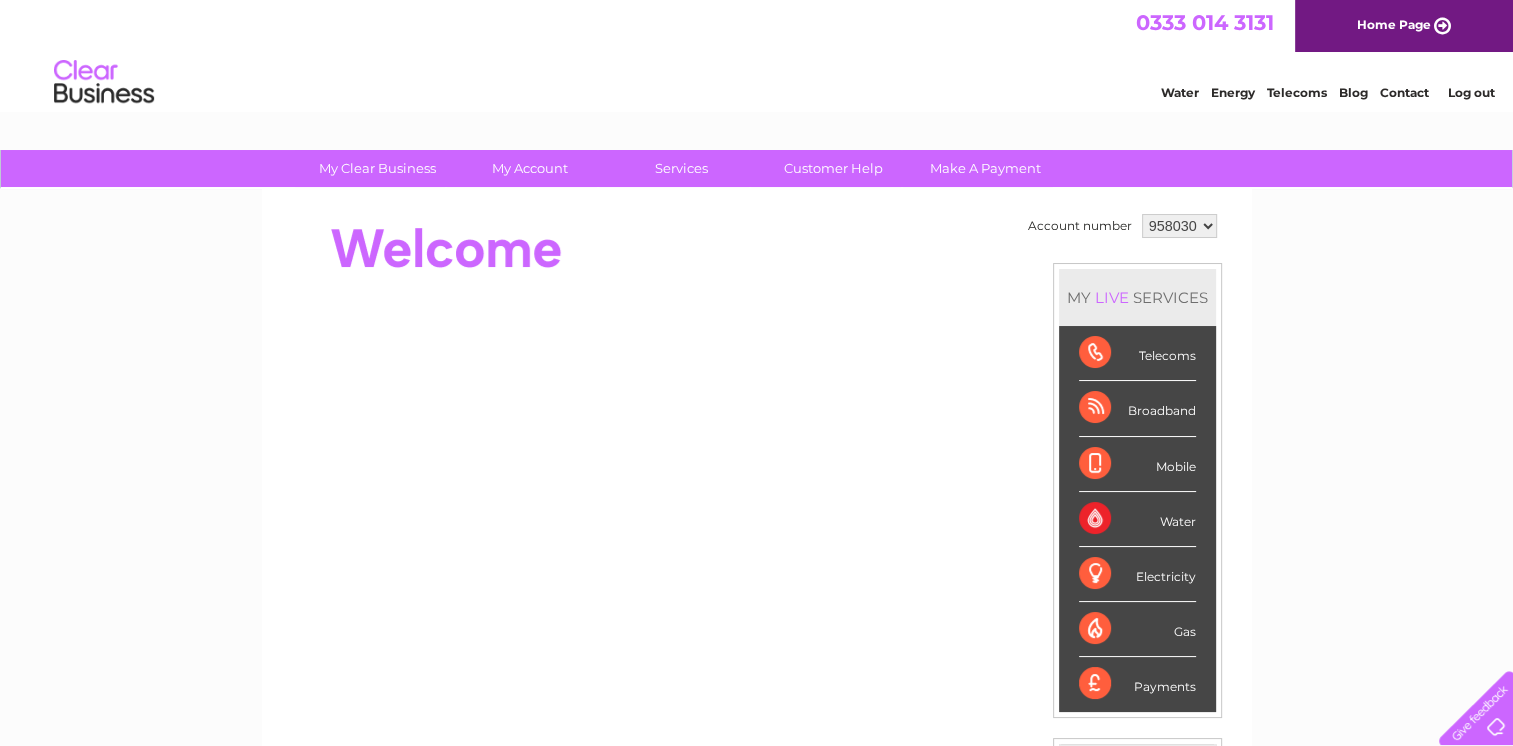 scroll, scrollTop: 0, scrollLeft: 0, axis: both 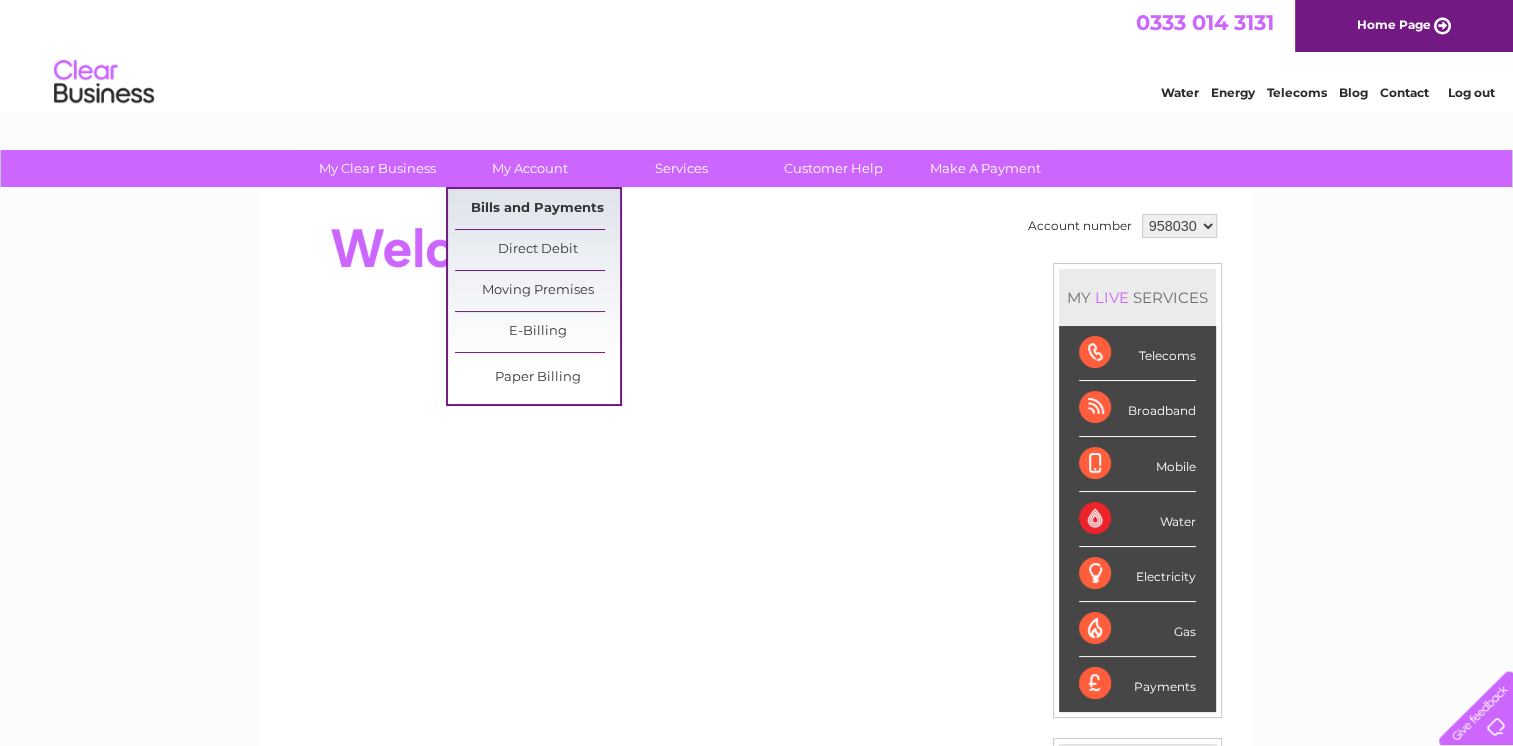 click on "Bills and Payments" at bounding box center [537, 209] 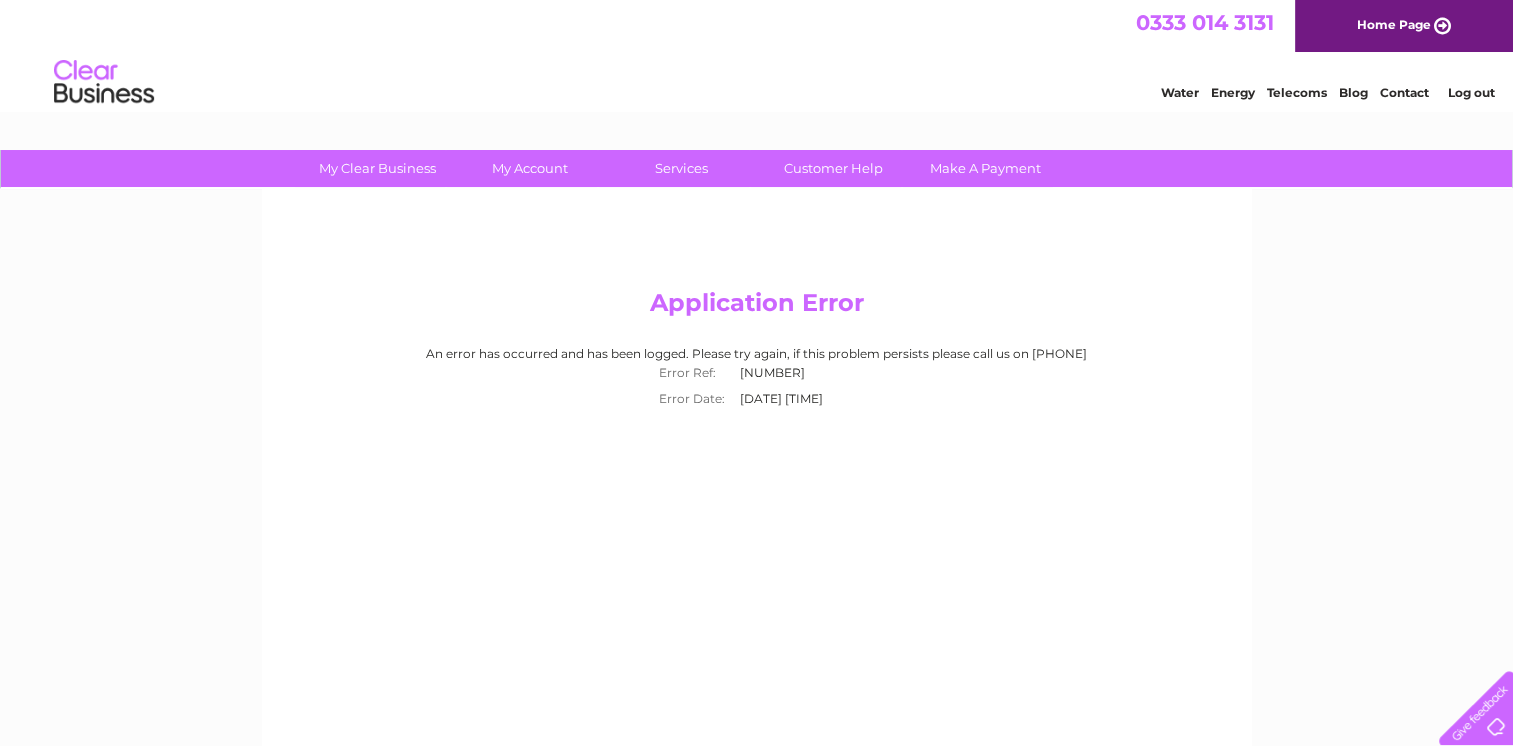 scroll, scrollTop: 0, scrollLeft: 0, axis: both 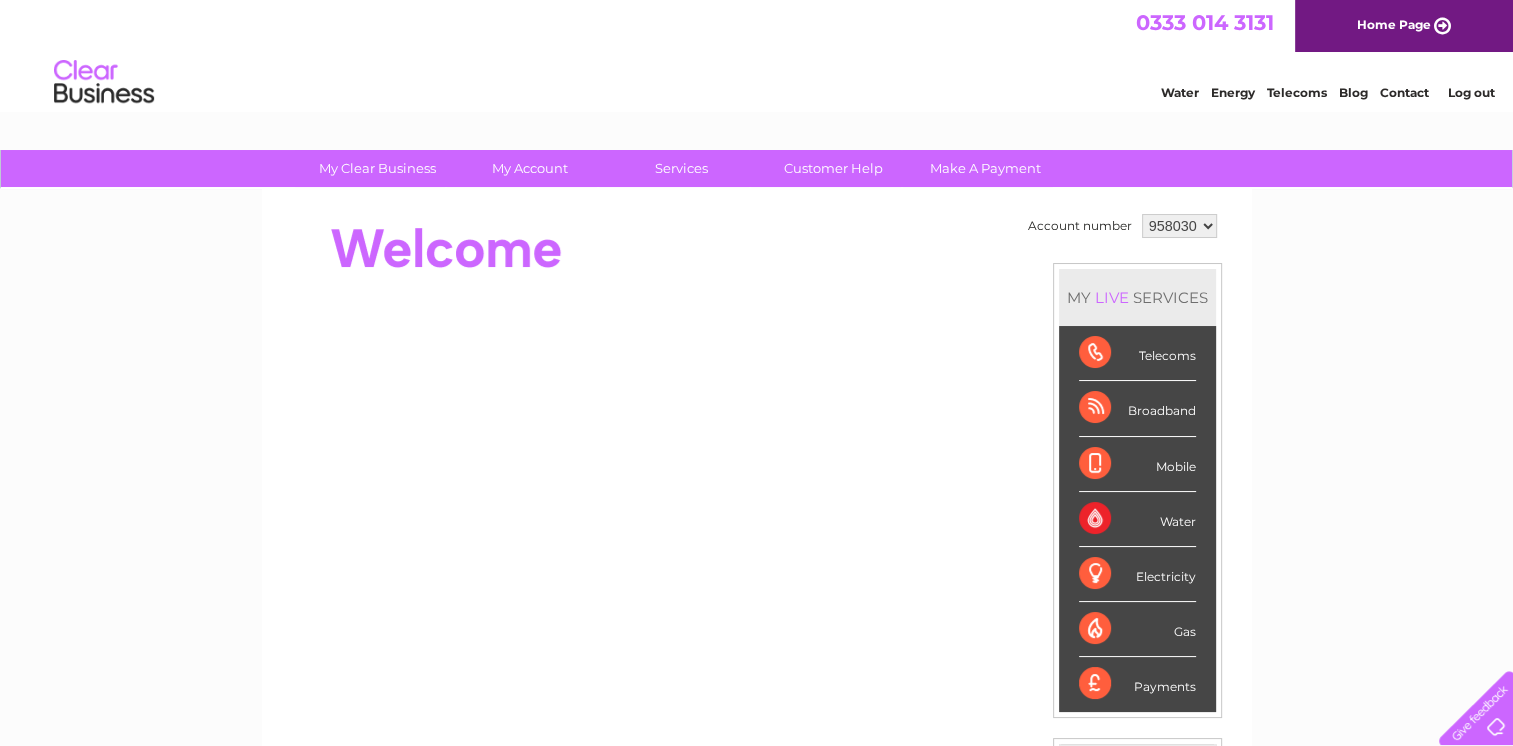 click on "958030" at bounding box center (1179, 226) 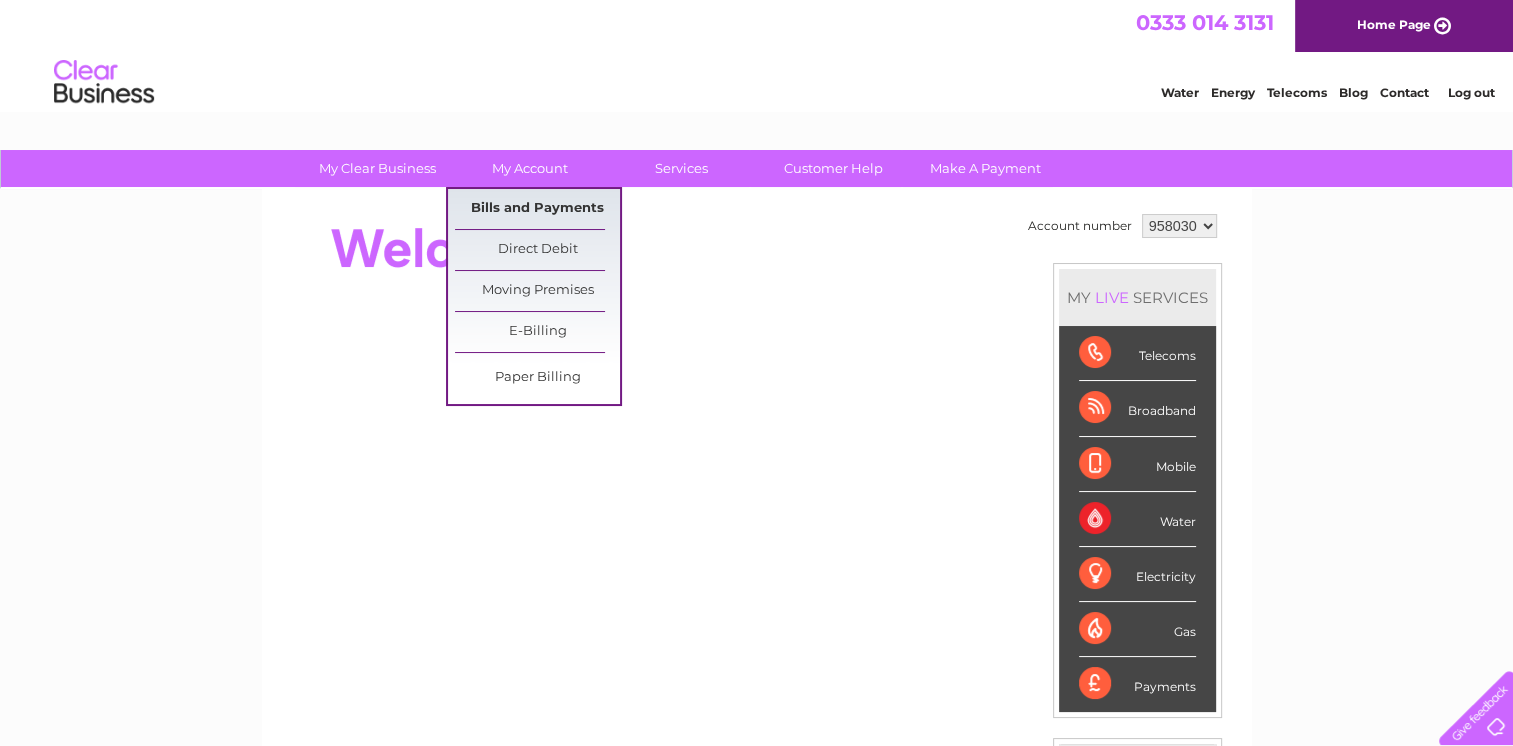 click on "Bills and Payments" at bounding box center [537, 209] 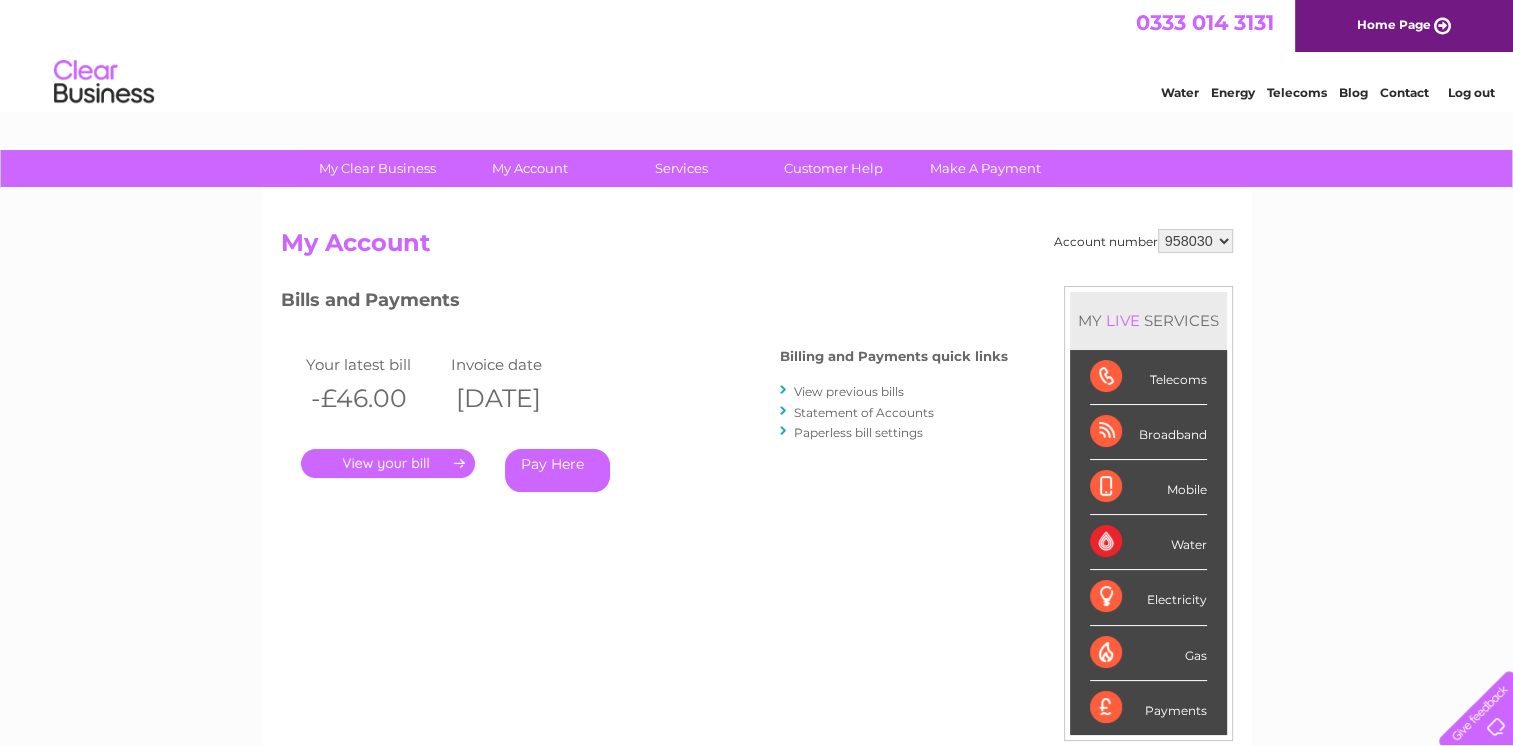 scroll, scrollTop: 0, scrollLeft: 0, axis: both 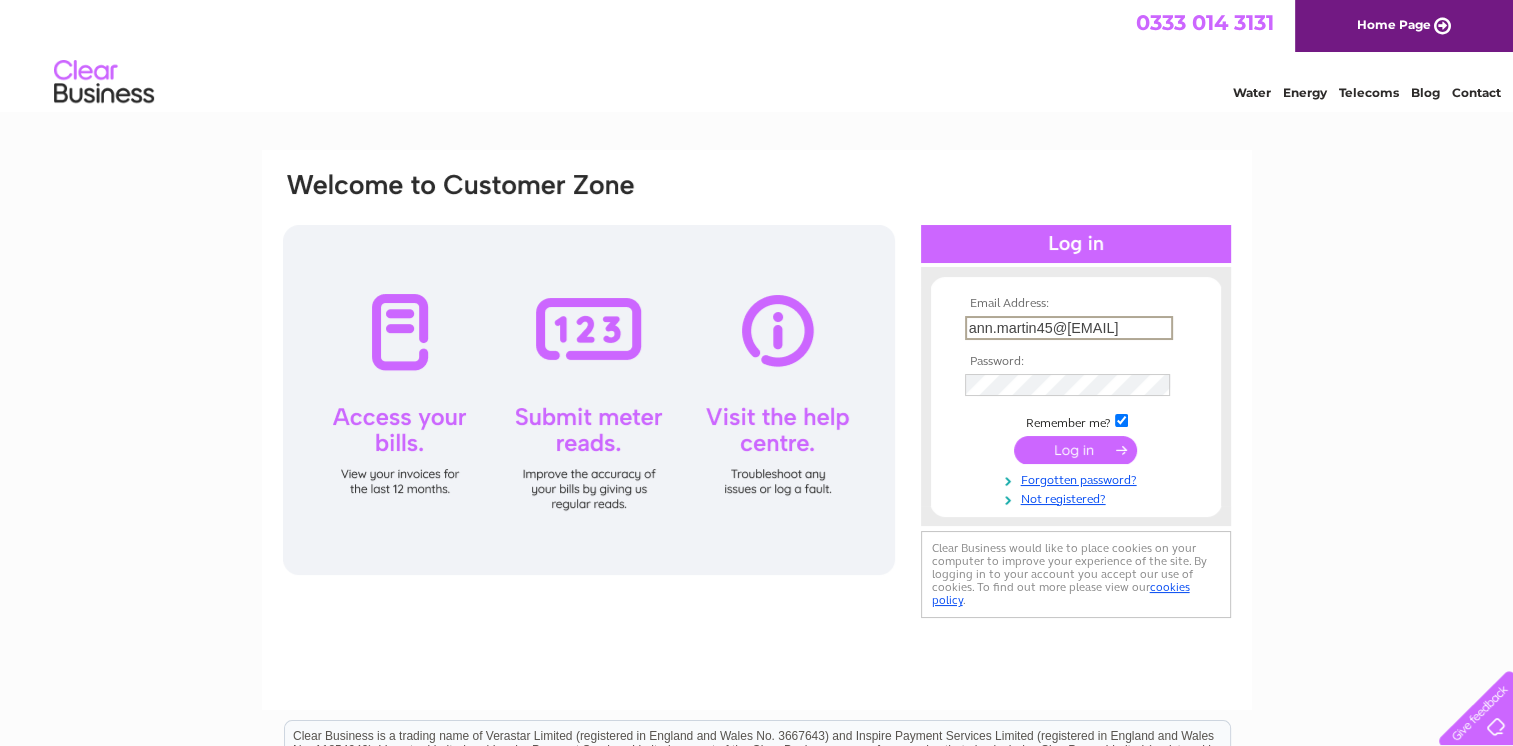 click on "ann.martin45@[EMAIL]" at bounding box center [1069, 328] 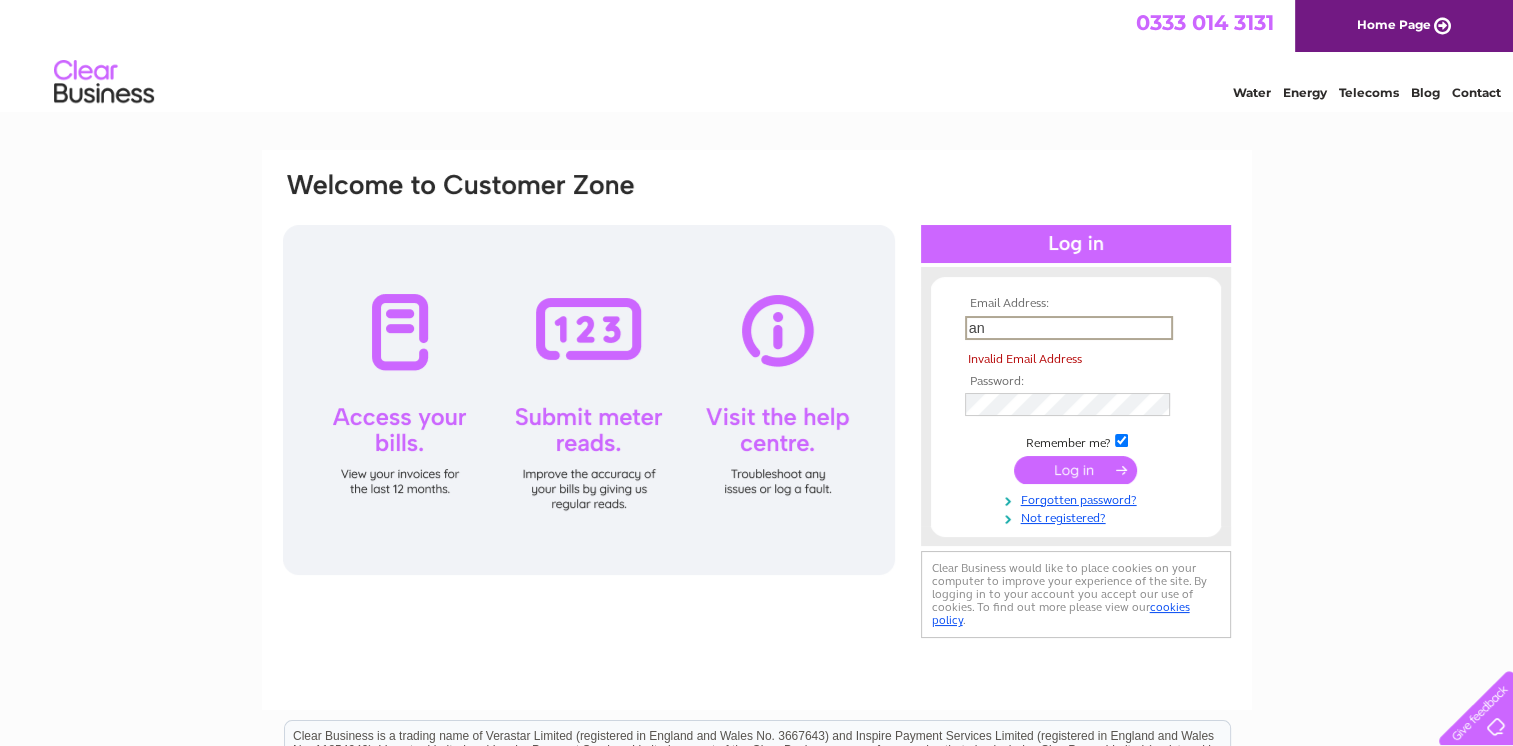 type on "a" 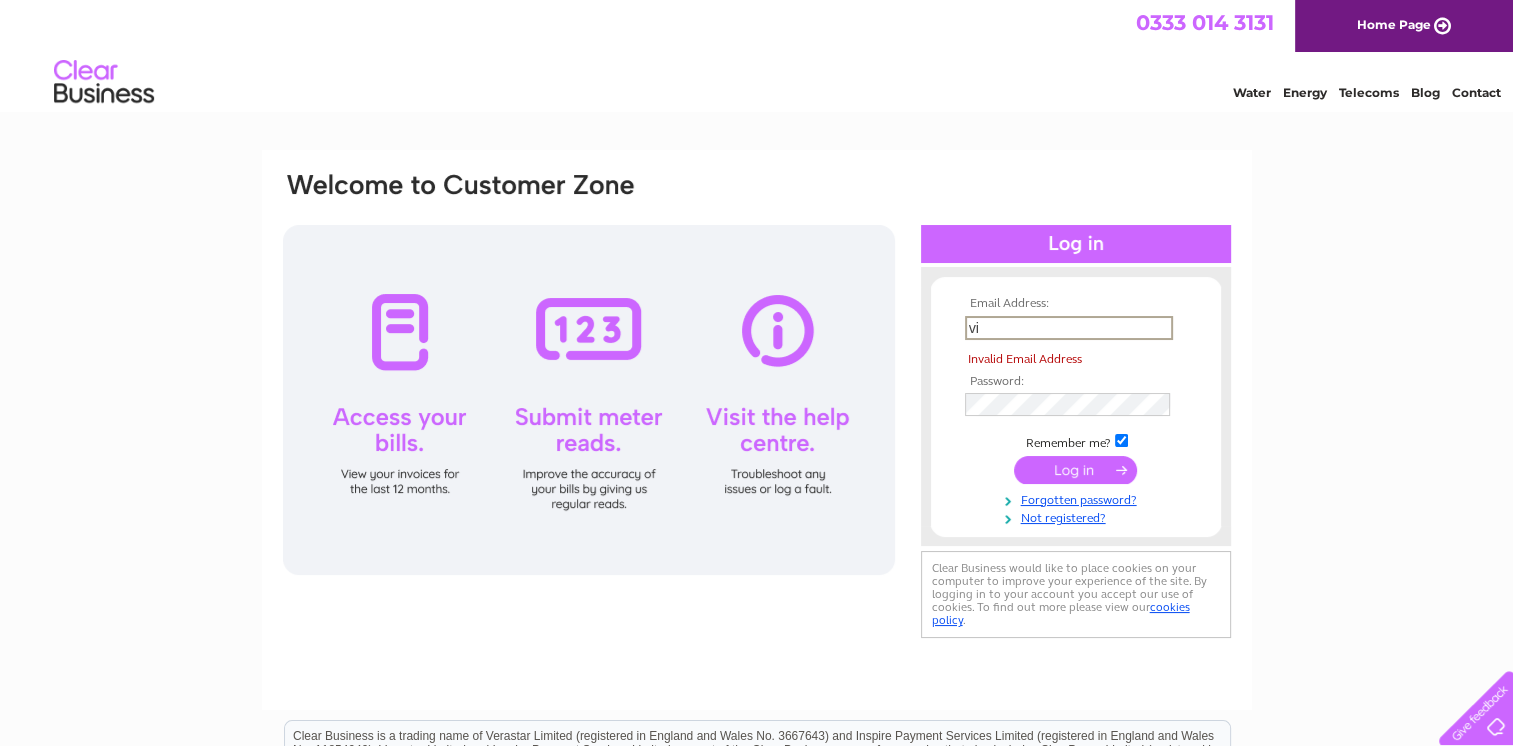 type on "[EMAIL]" 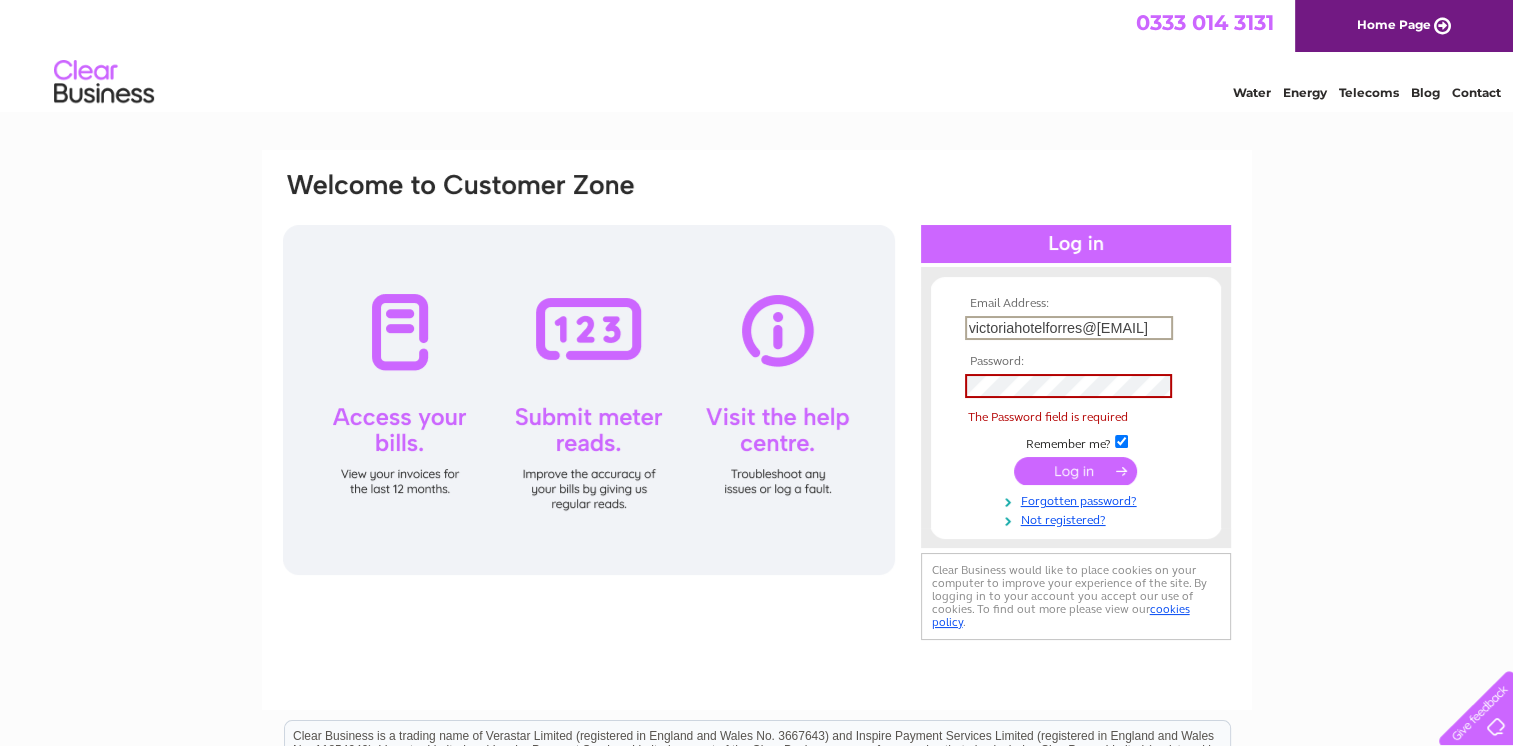 click on "[EMAIL]" at bounding box center (1069, 328) 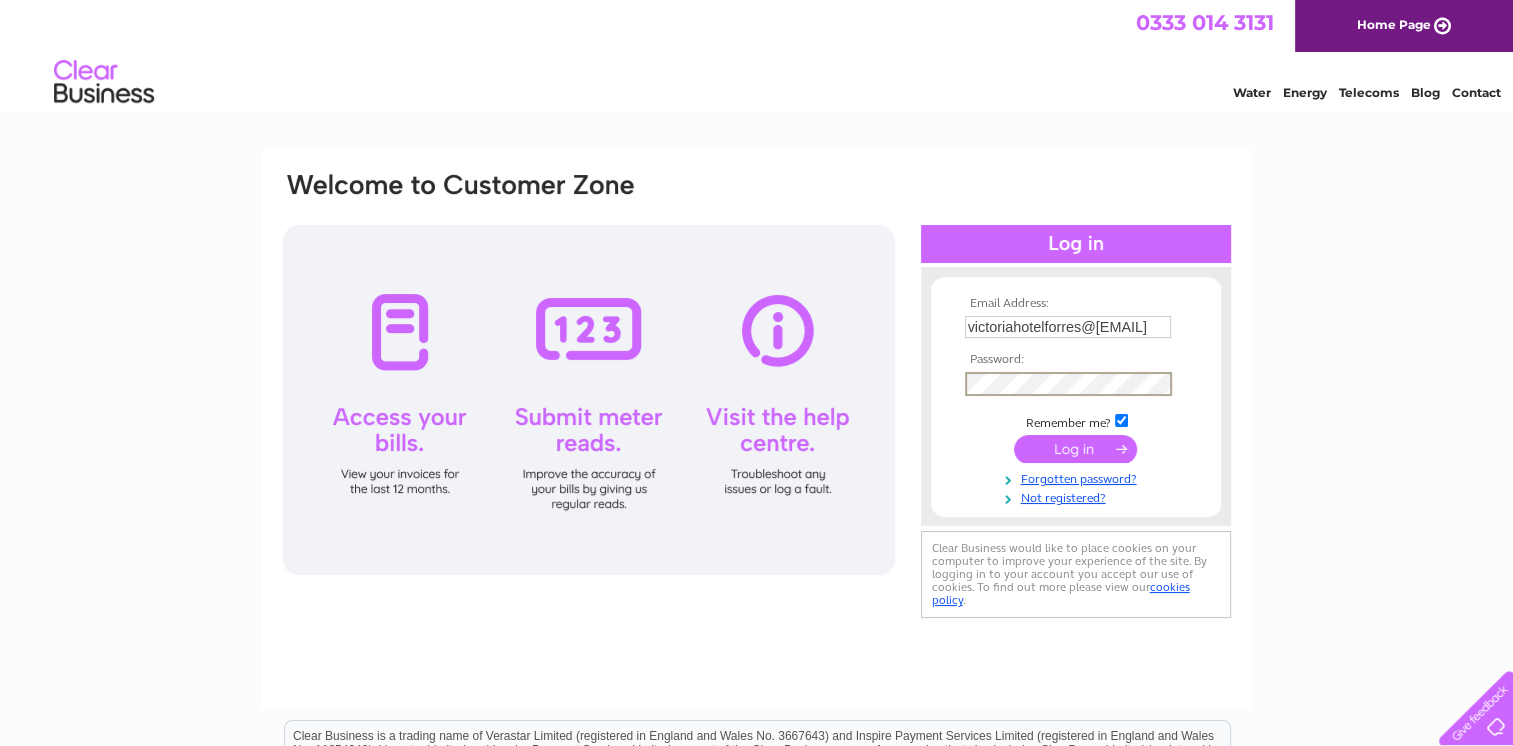 click at bounding box center (1075, 449) 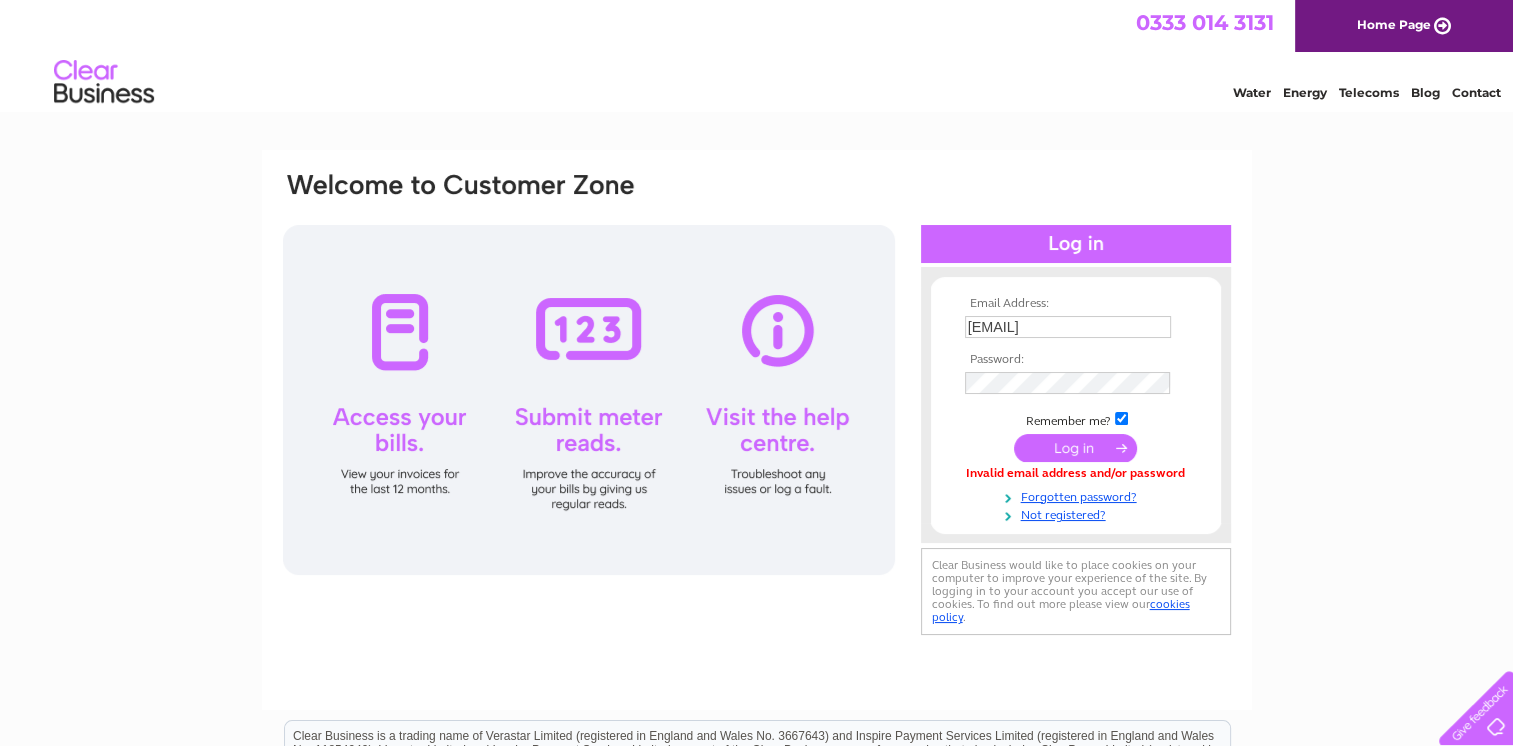 scroll, scrollTop: 0, scrollLeft: 0, axis: both 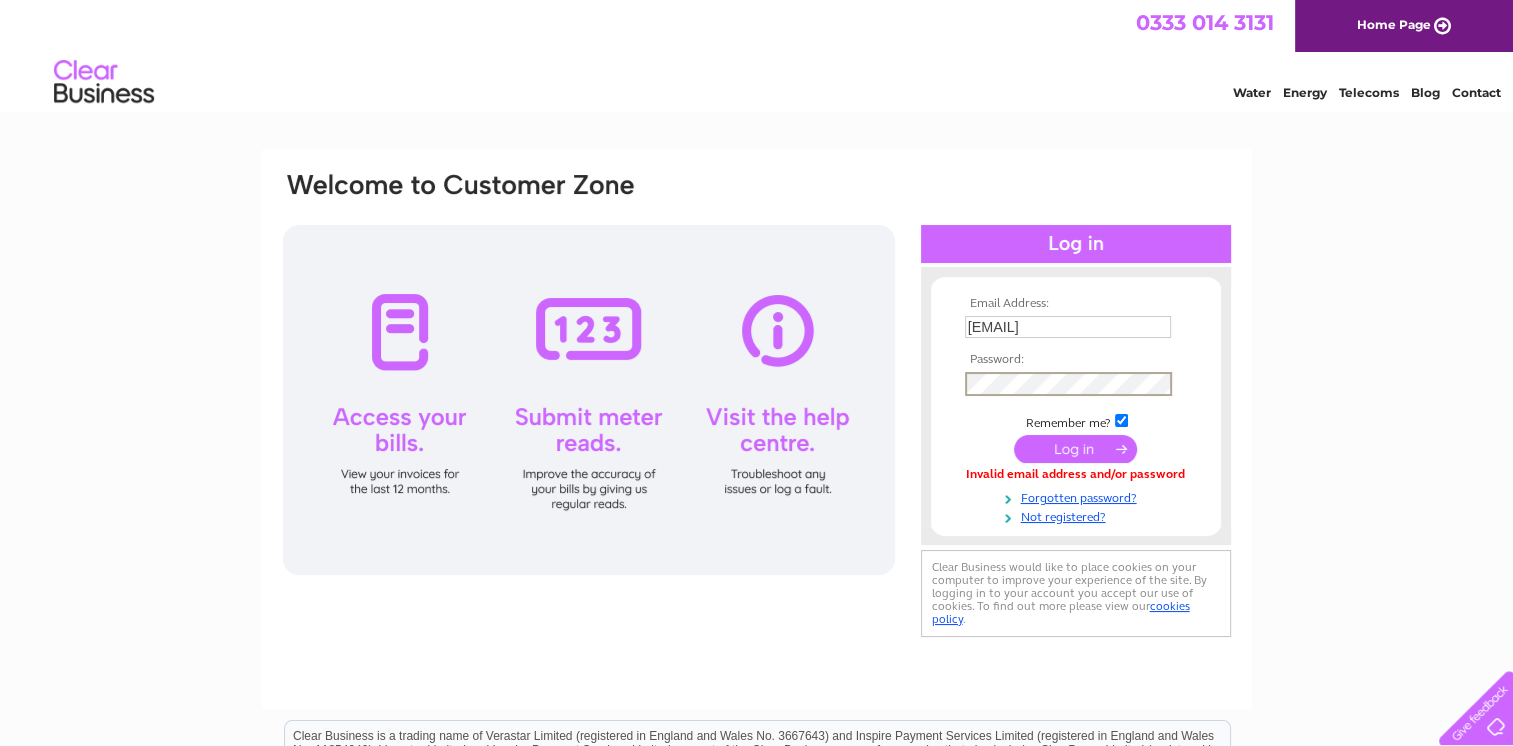 click at bounding box center [1075, 449] 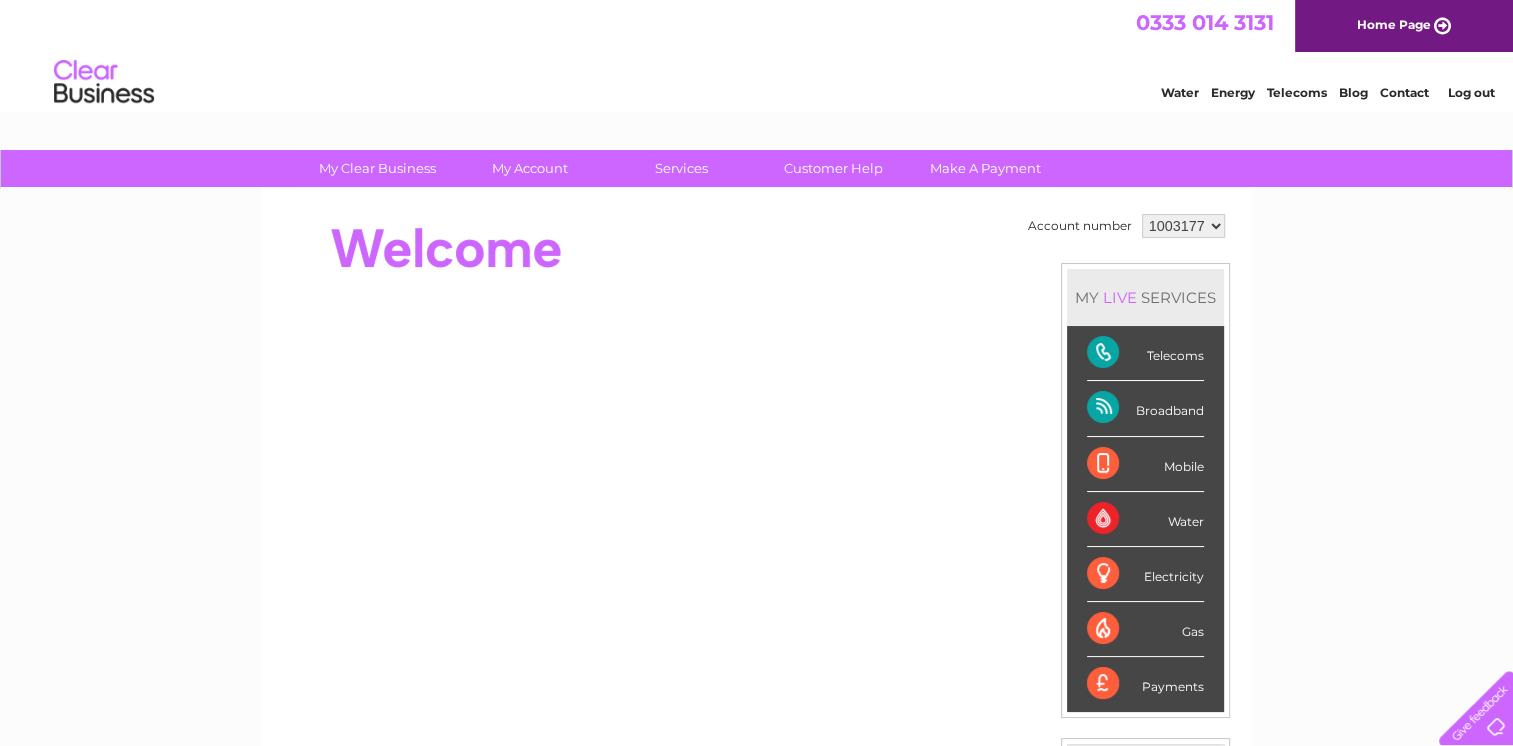 scroll, scrollTop: 0, scrollLeft: 0, axis: both 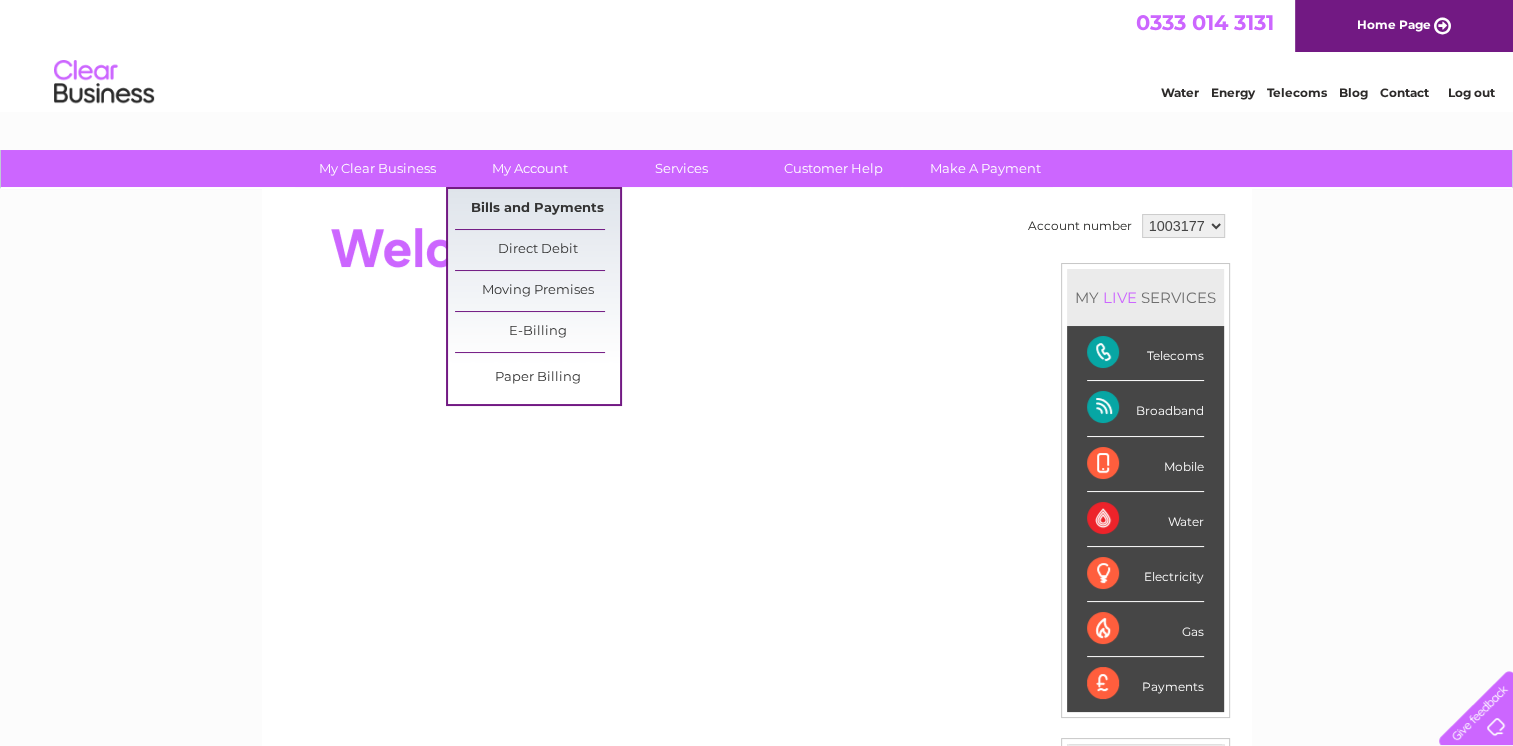 click on "Bills and Payments" at bounding box center (537, 209) 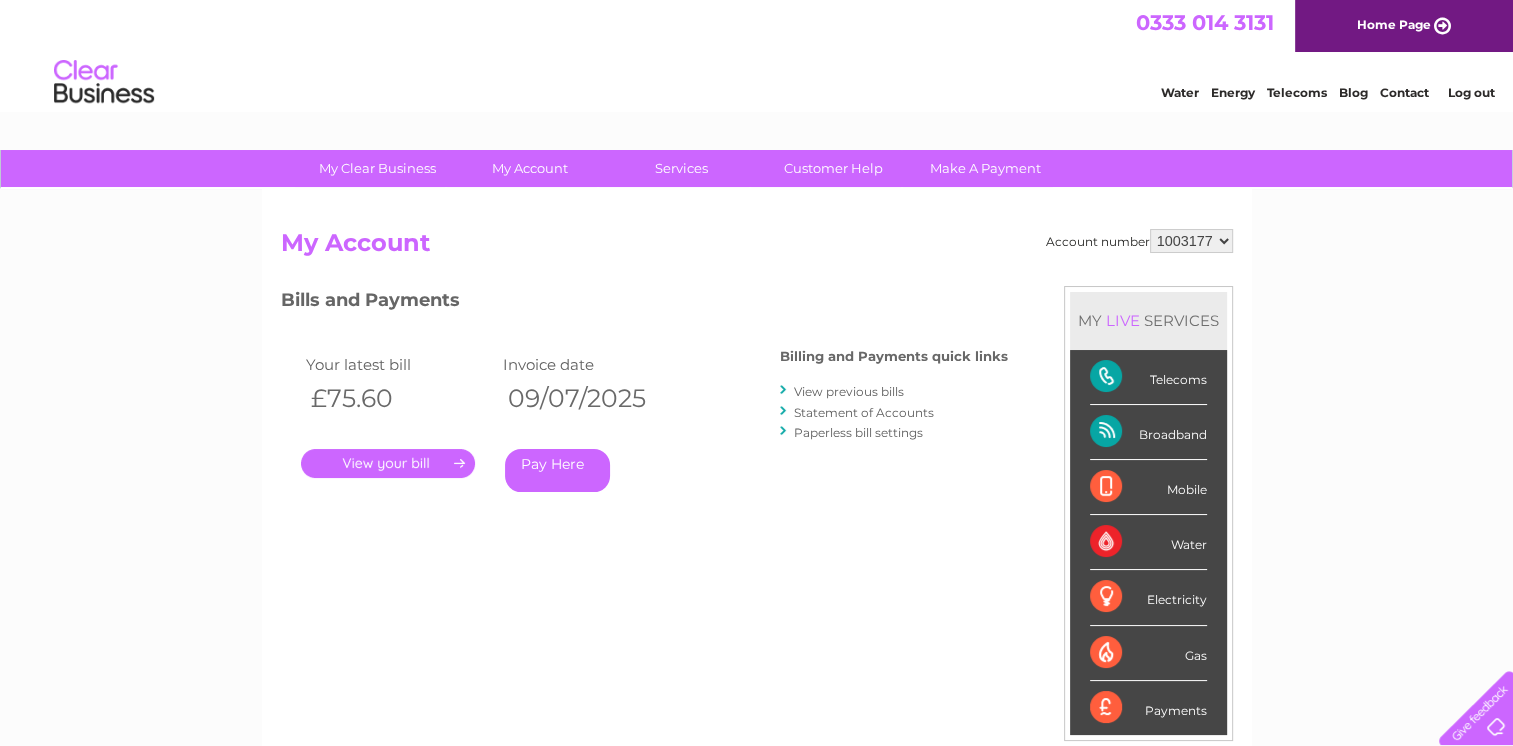 scroll, scrollTop: 0, scrollLeft: 0, axis: both 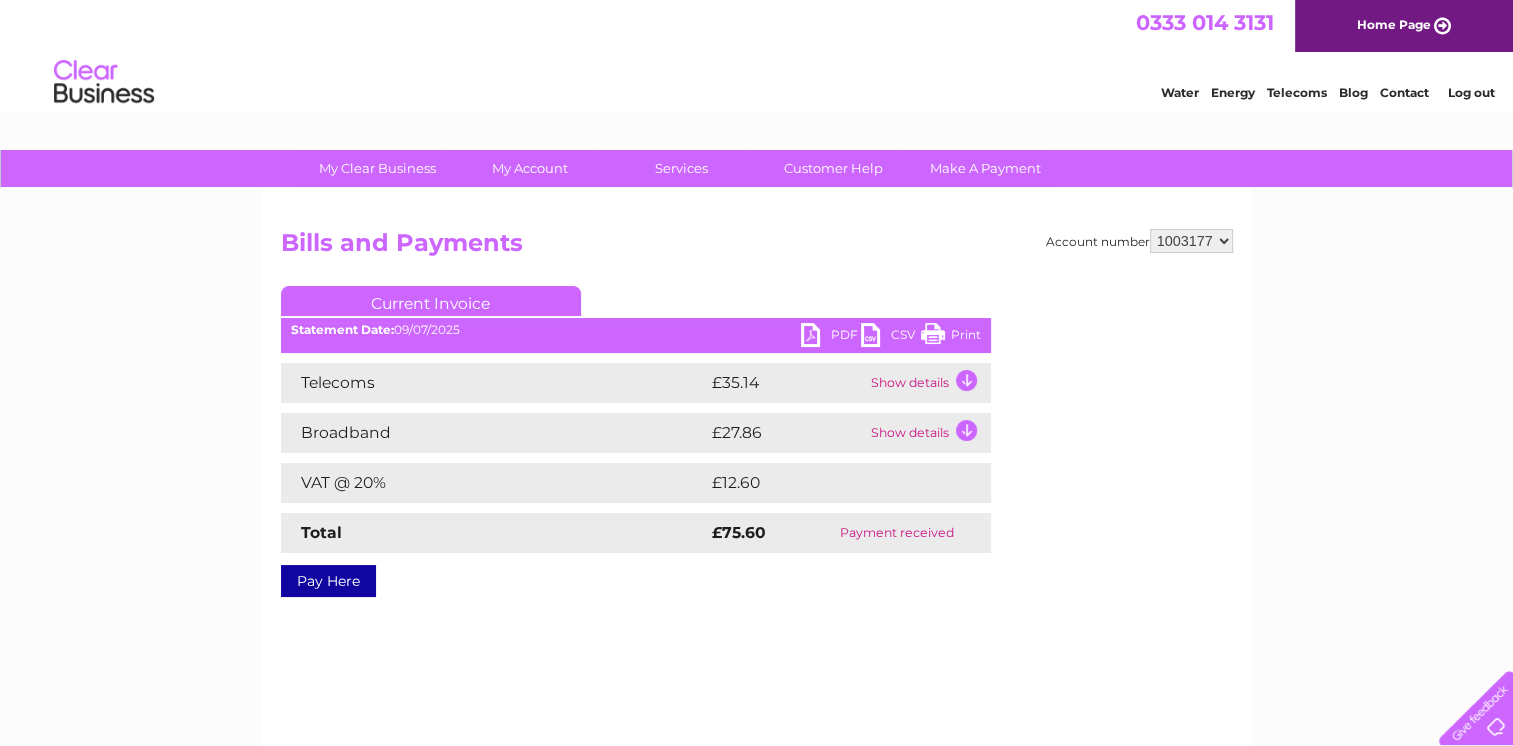 click on "PDF" at bounding box center (831, 337) 